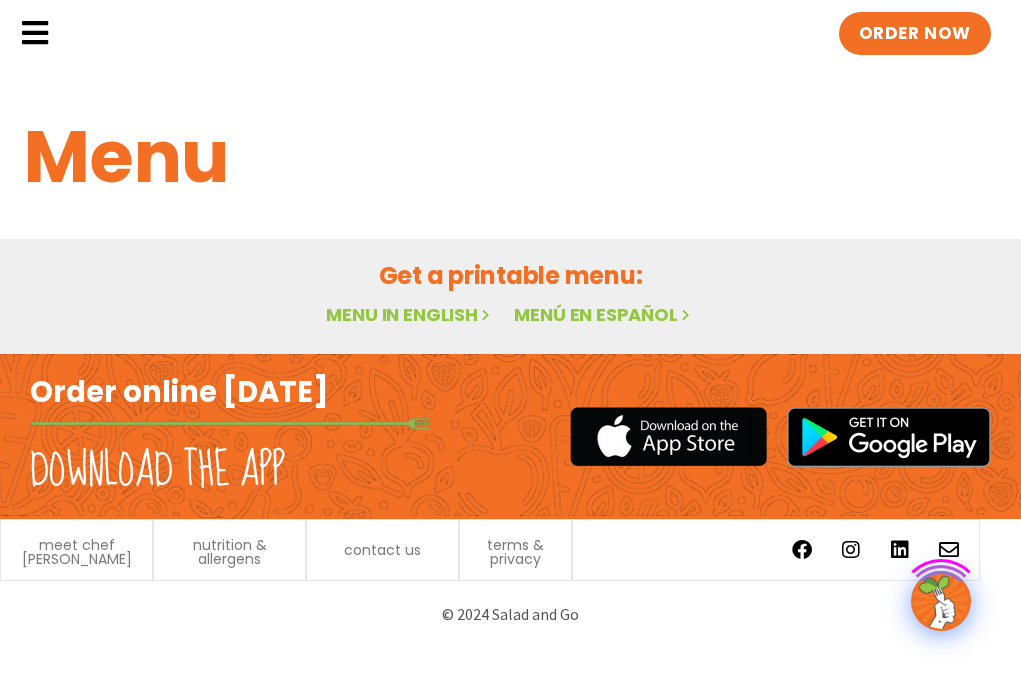 scroll, scrollTop: 0, scrollLeft: 0, axis: both 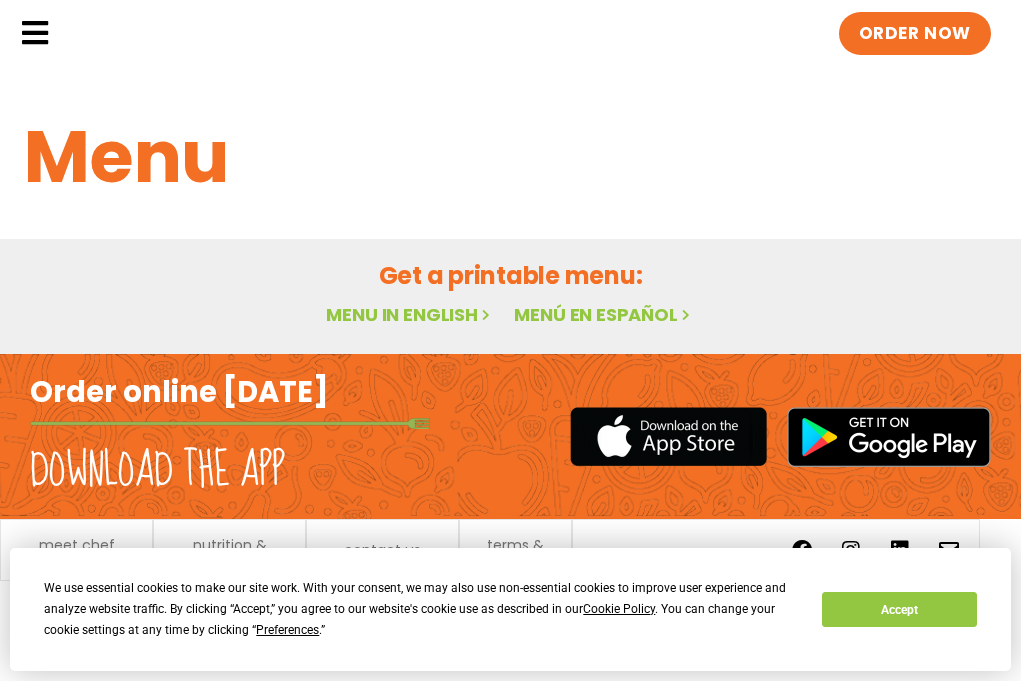 click on "Menu" 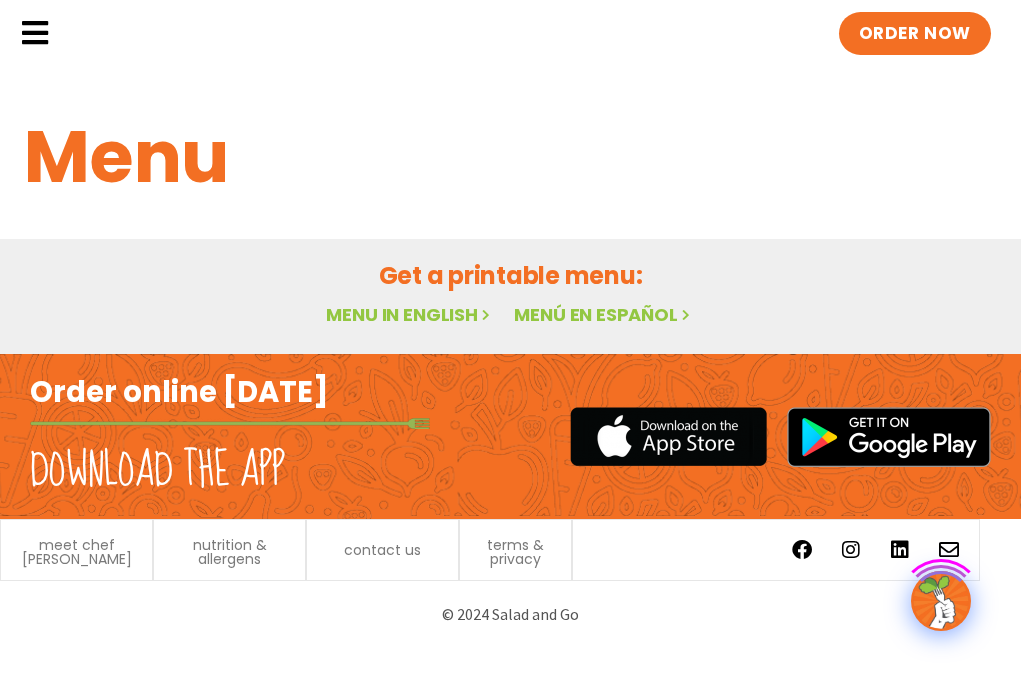 scroll, scrollTop: 18, scrollLeft: 0, axis: vertical 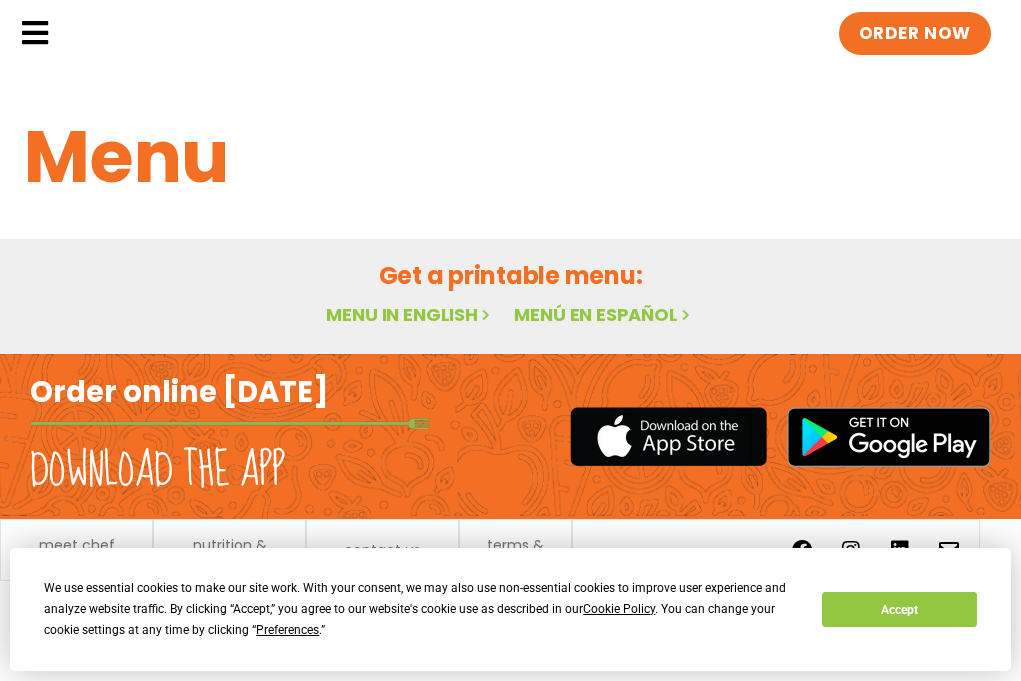 click on "Menu in English" at bounding box center (410, 314) 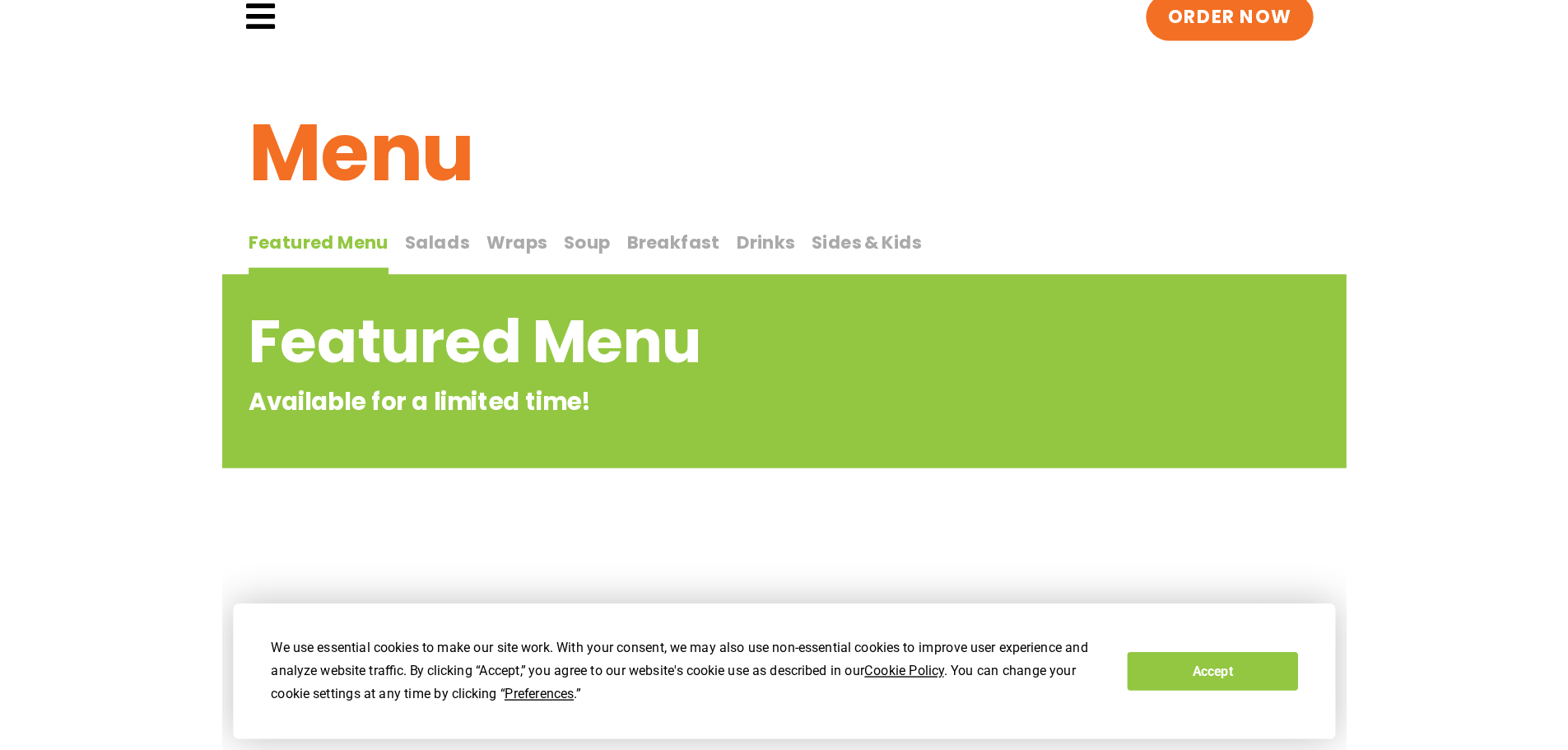 scroll, scrollTop: 10, scrollLeft: 0, axis: vertical 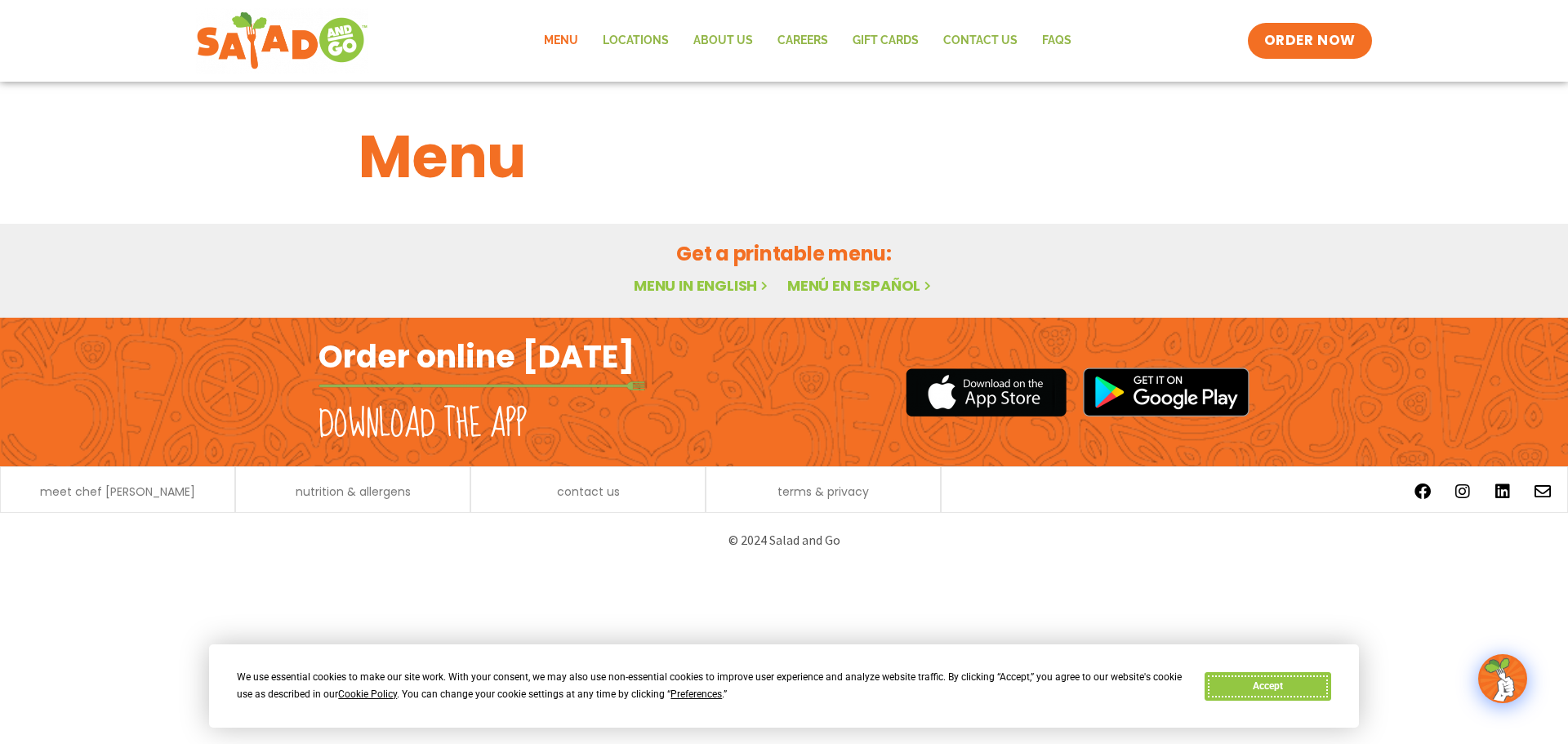 click on "Accept" at bounding box center (1267, 686) 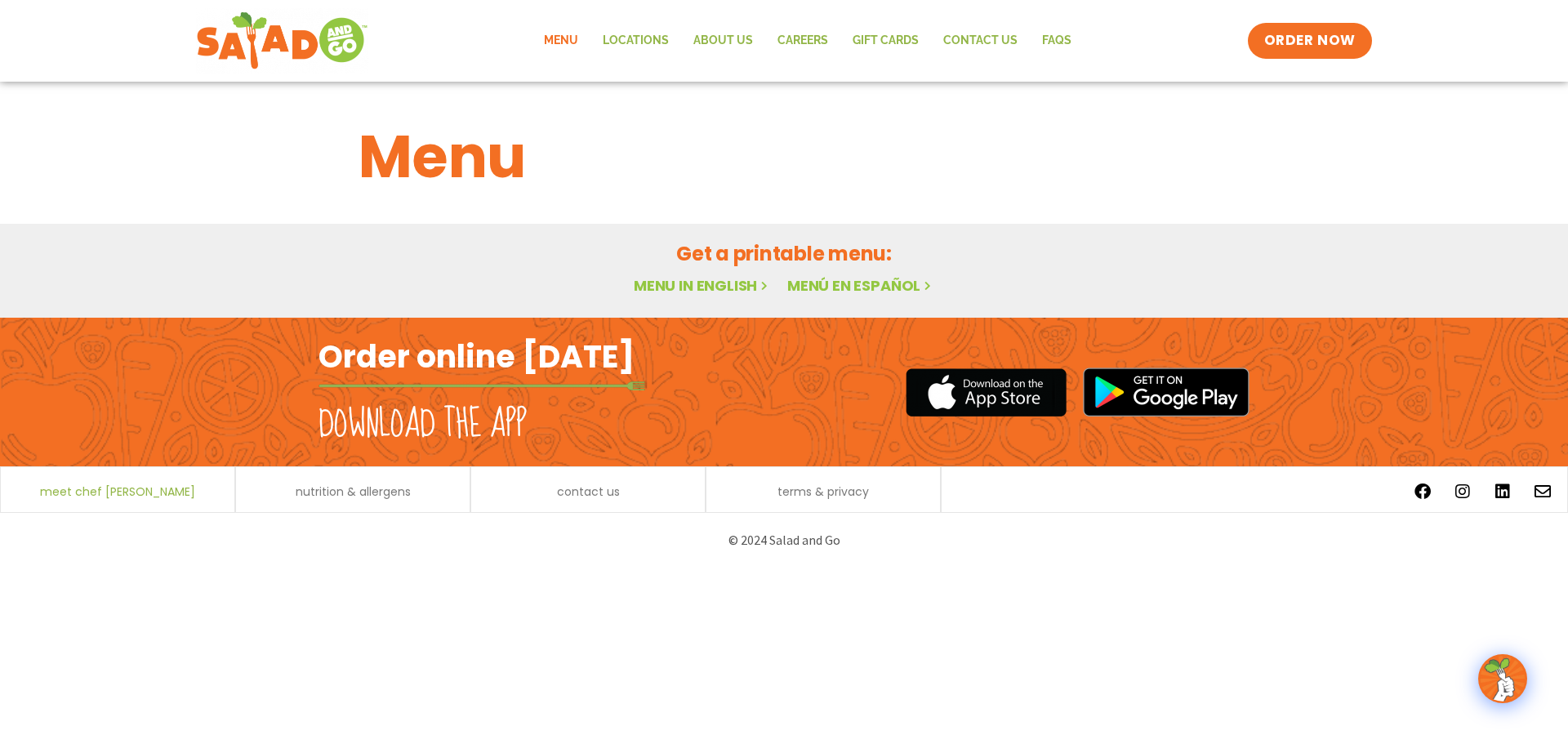 click on "meet chef [PERSON_NAME]" at bounding box center [118, 492] 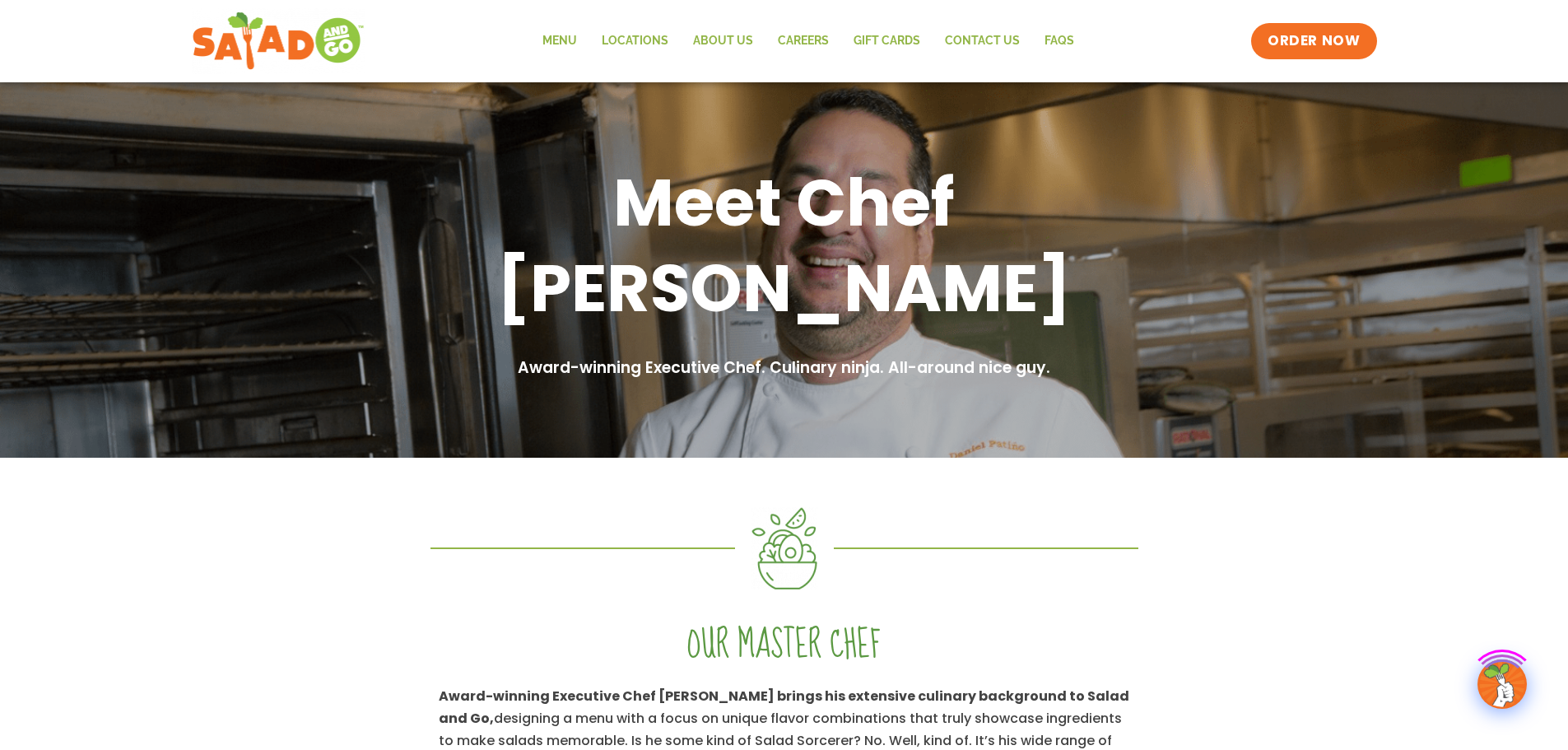 scroll, scrollTop: 0, scrollLeft: 0, axis: both 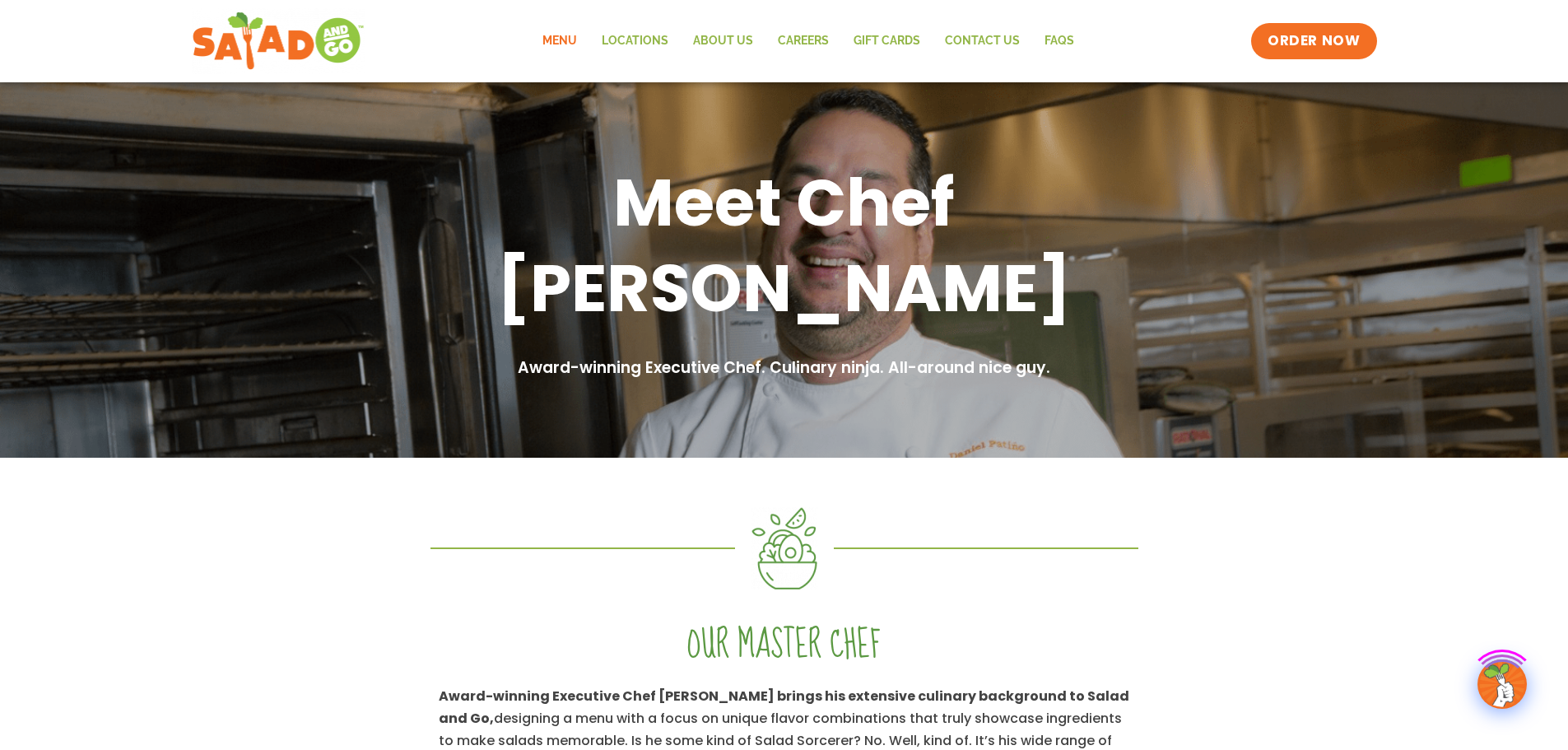 click on "Menu" 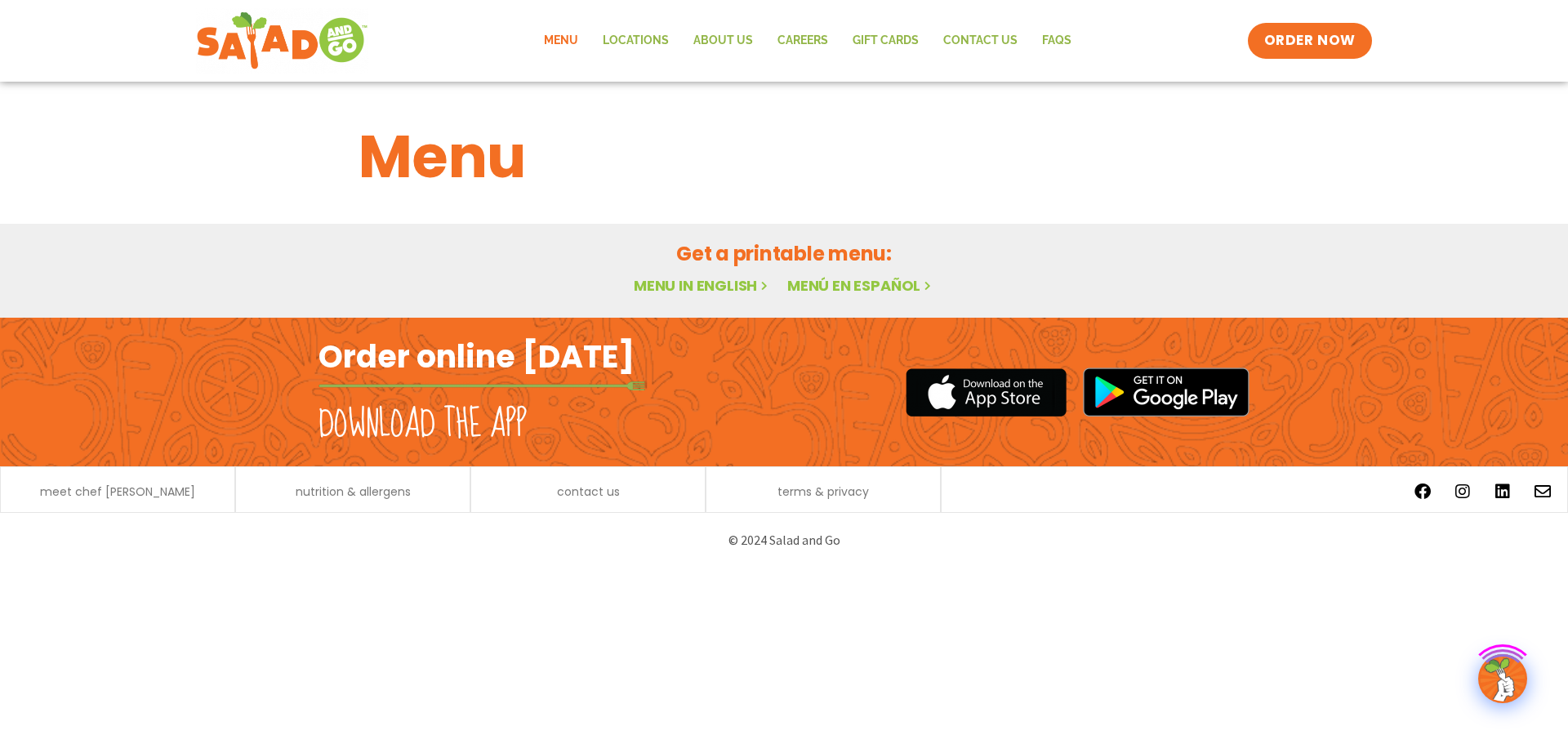 scroll, scrollTop: 0, scrollLeft: 0, axis: both 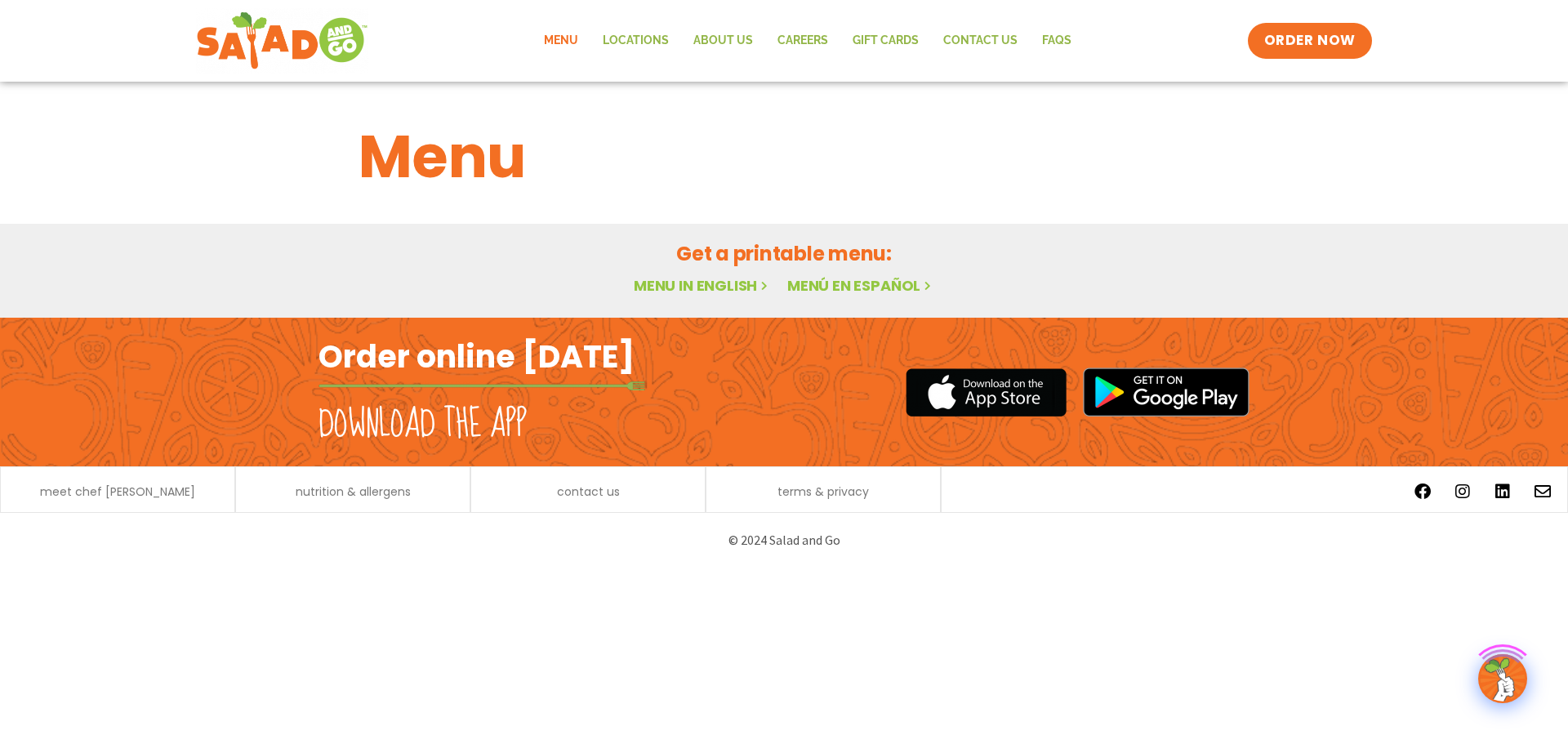 click on "Menu in English" at bounding box center [702, 285] 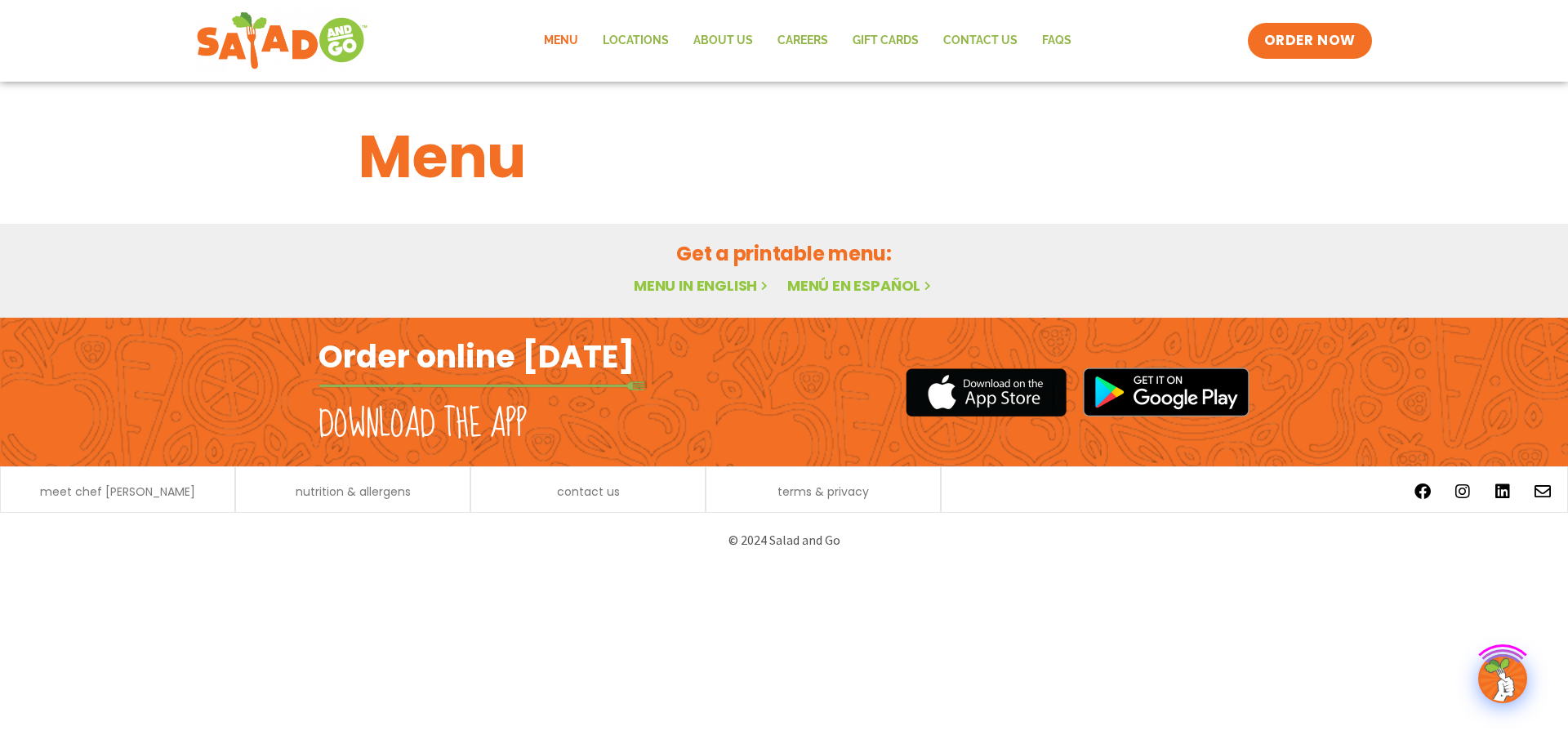 scroll, scrollTop: 0, scrollLeft: 0, axis: both 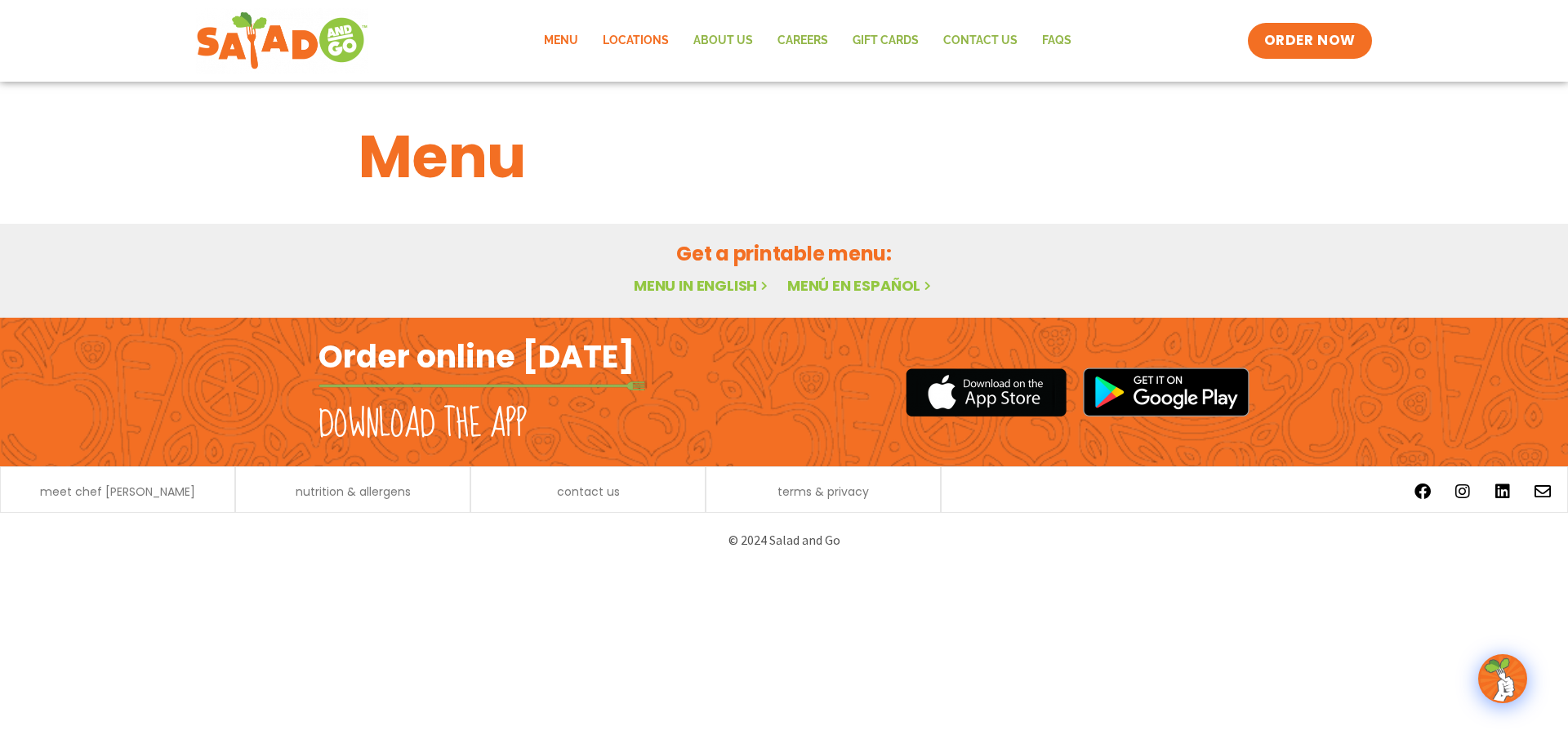 click on "Locations" 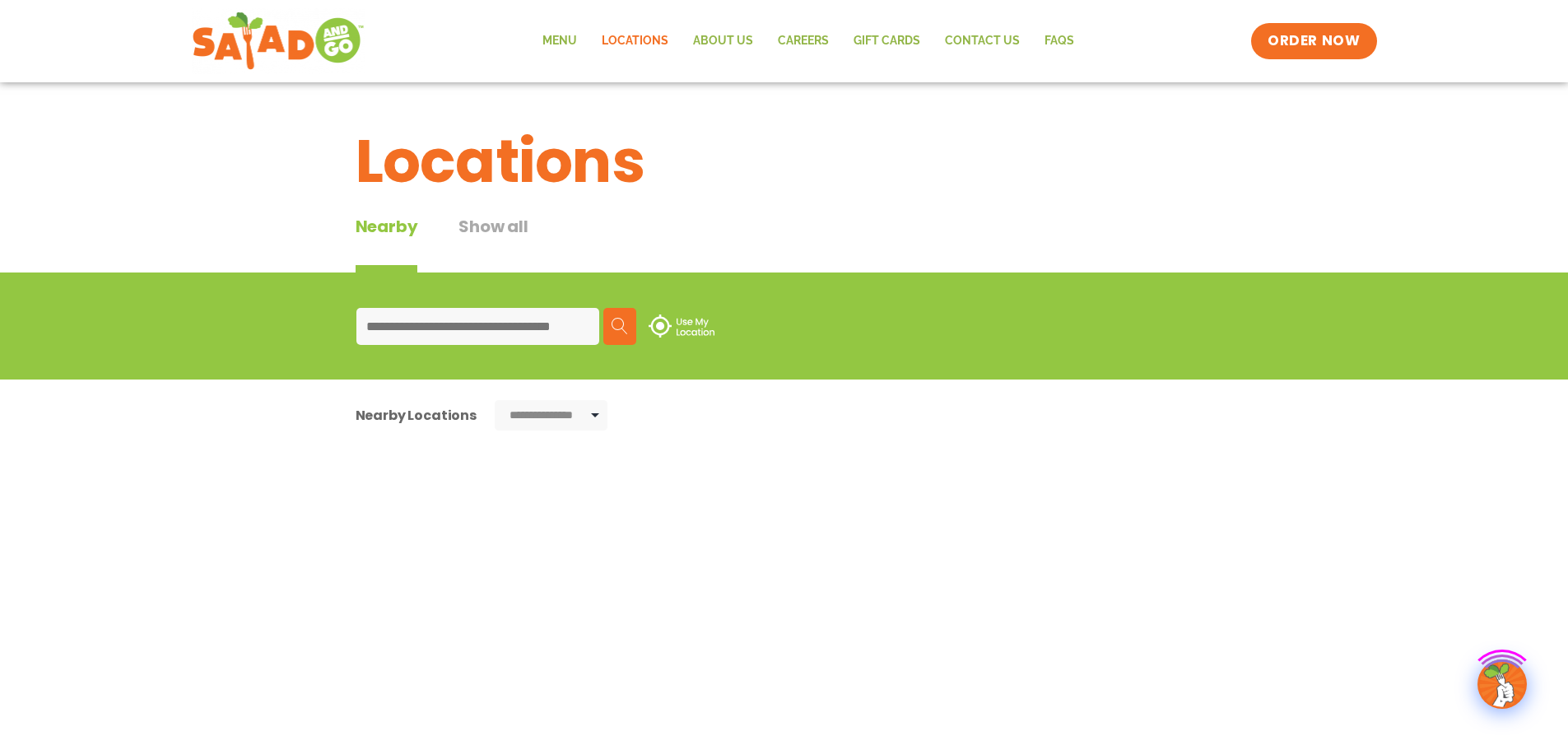 scroll, scrollTop: 0, scrollLeft: 0, axis: both 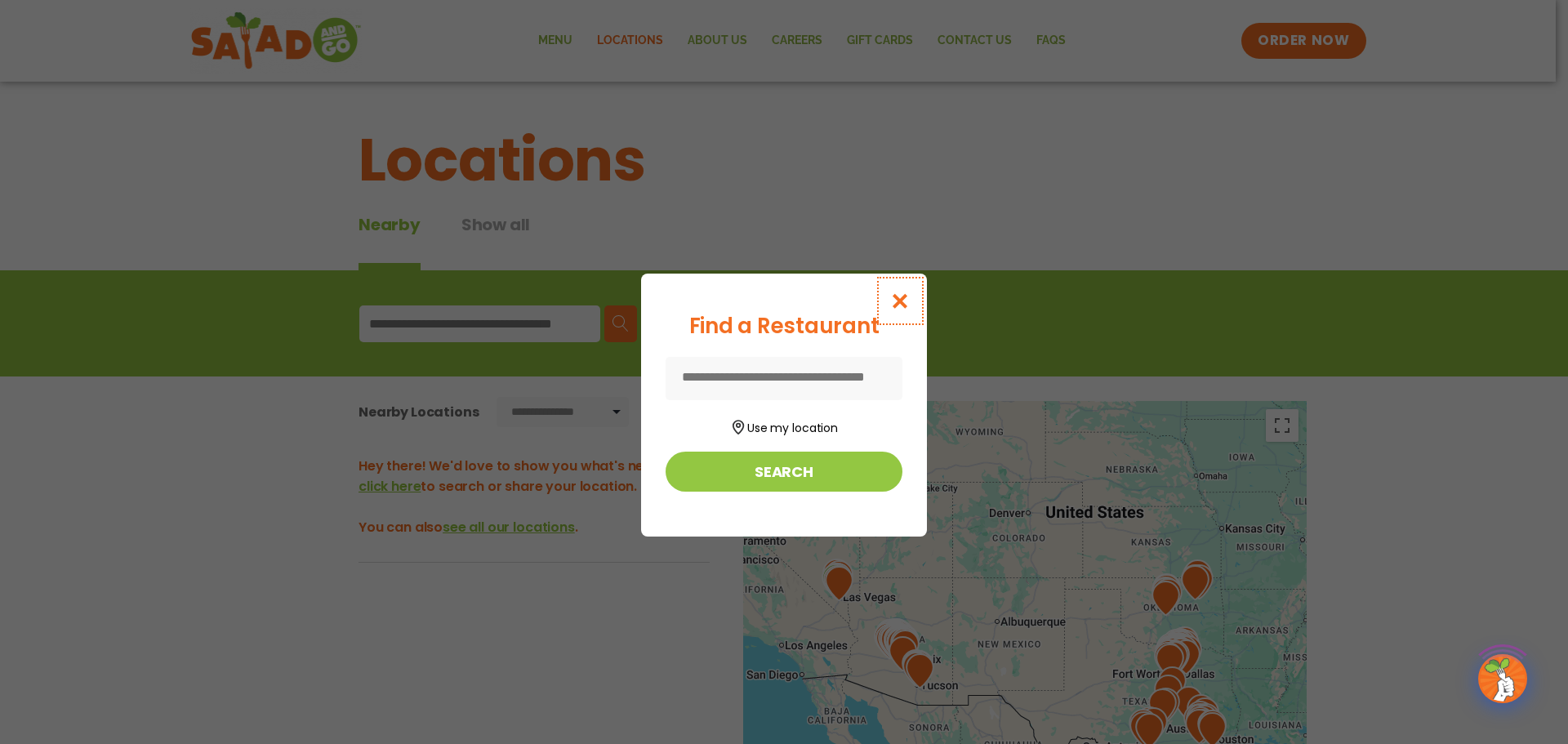 click at bounding box center (900, 301) 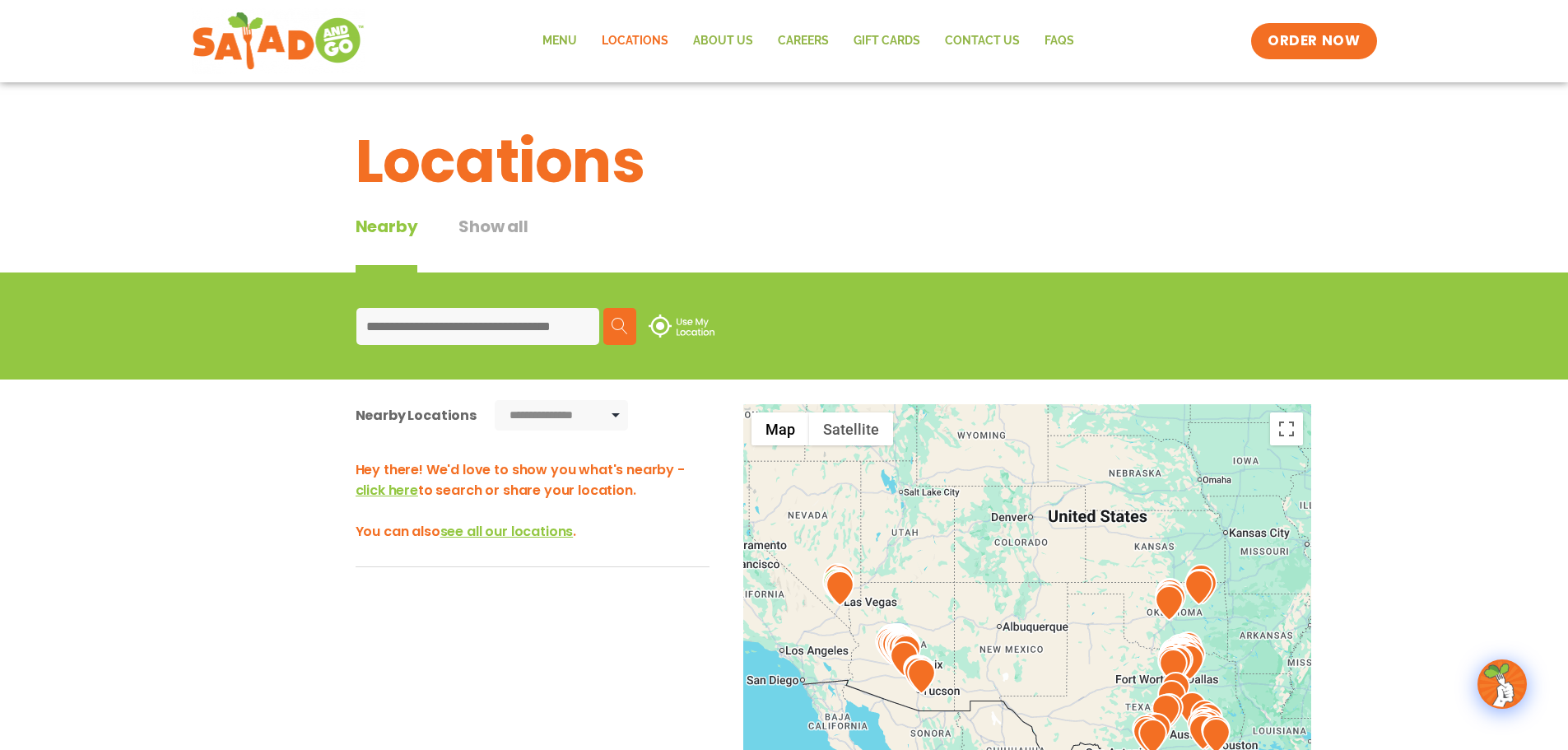 click at bounding box center (682, 326) 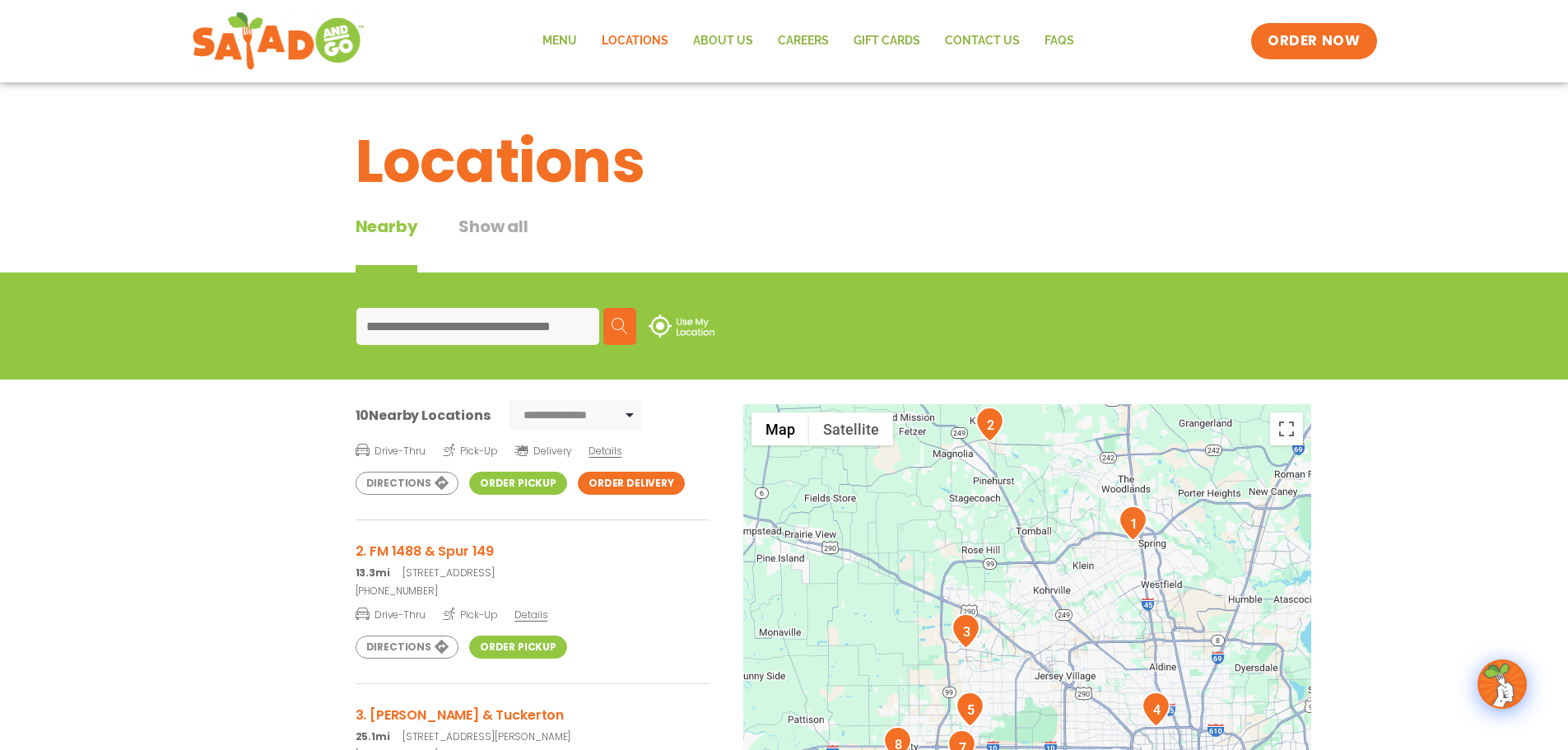 scroll, scrollTop: 0, scrollLeft: 0, axis: both 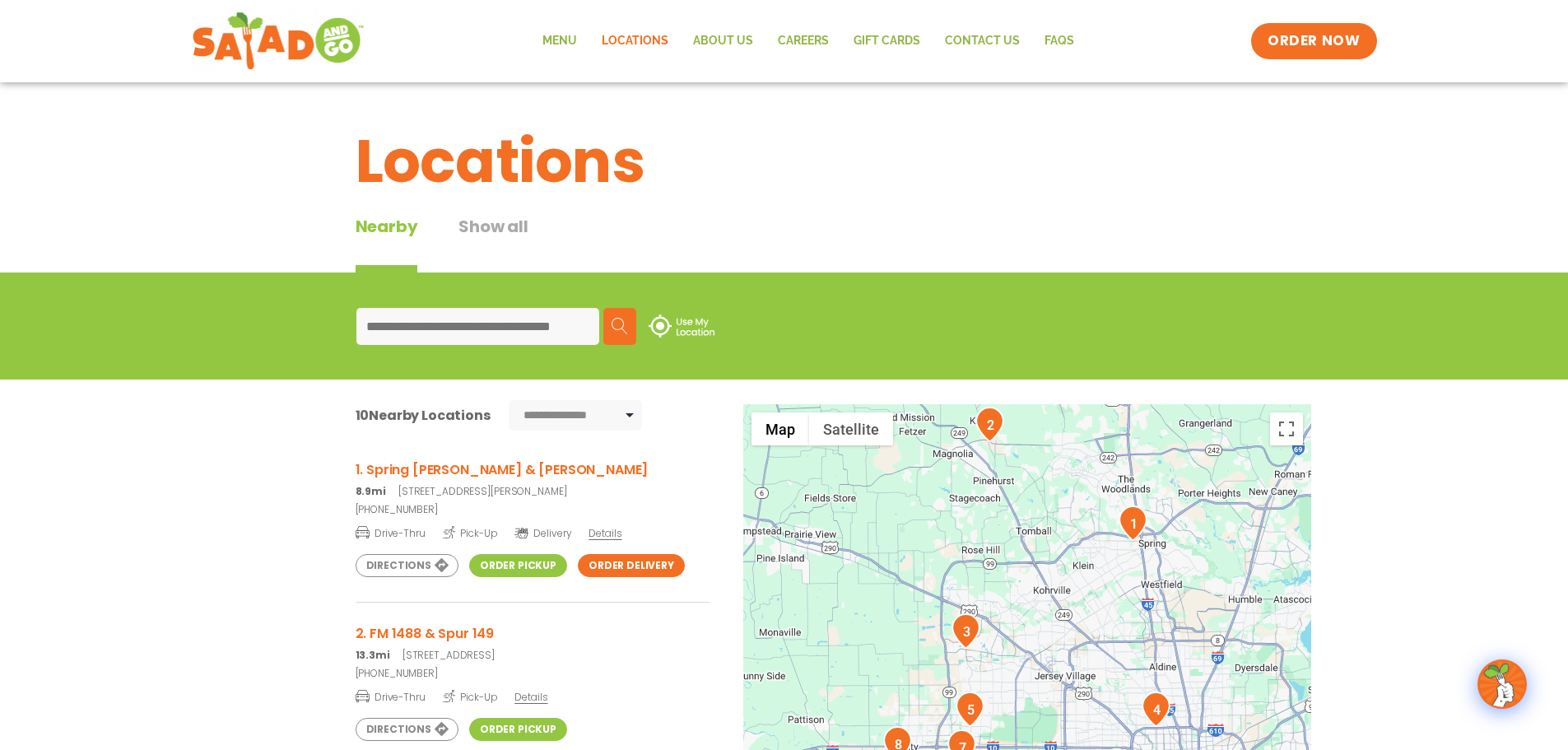 click on "Order Pickup" at bounding box center [518, 566] 